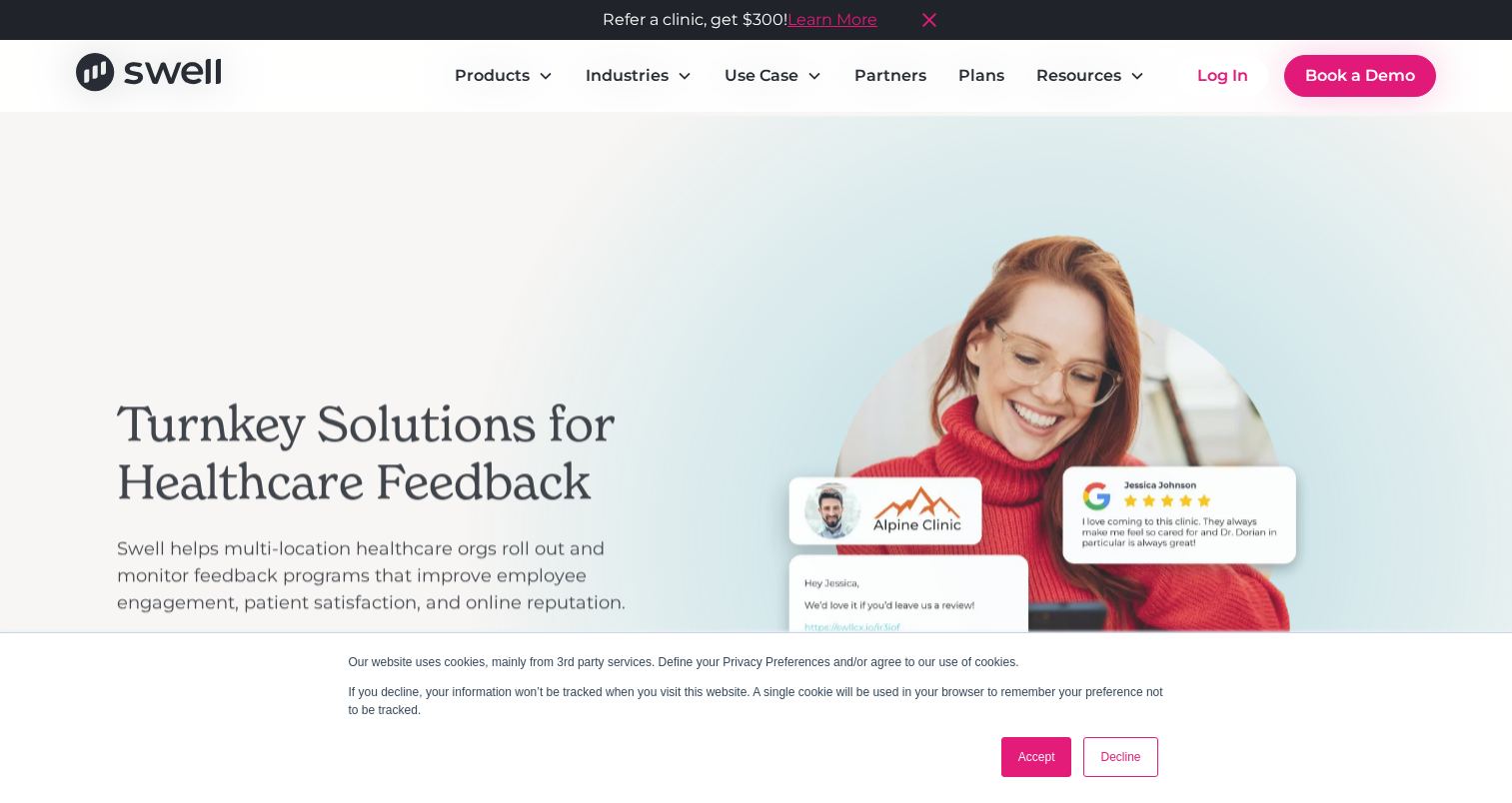 scroll, scrollTop: 0, scrollLeft: 0, axis: both 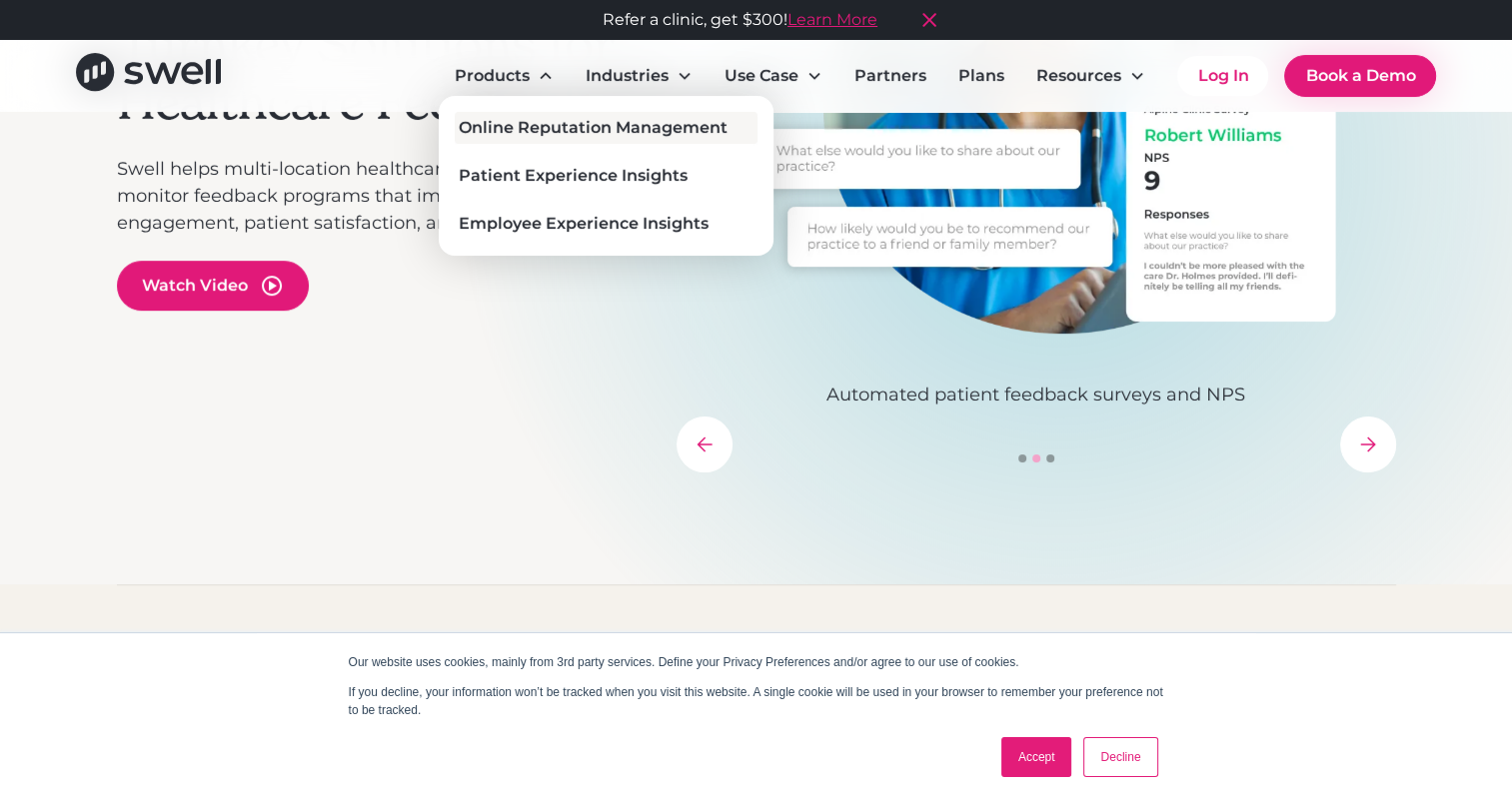 click on "Online Reputation Management" at bounding box center [593, 128] 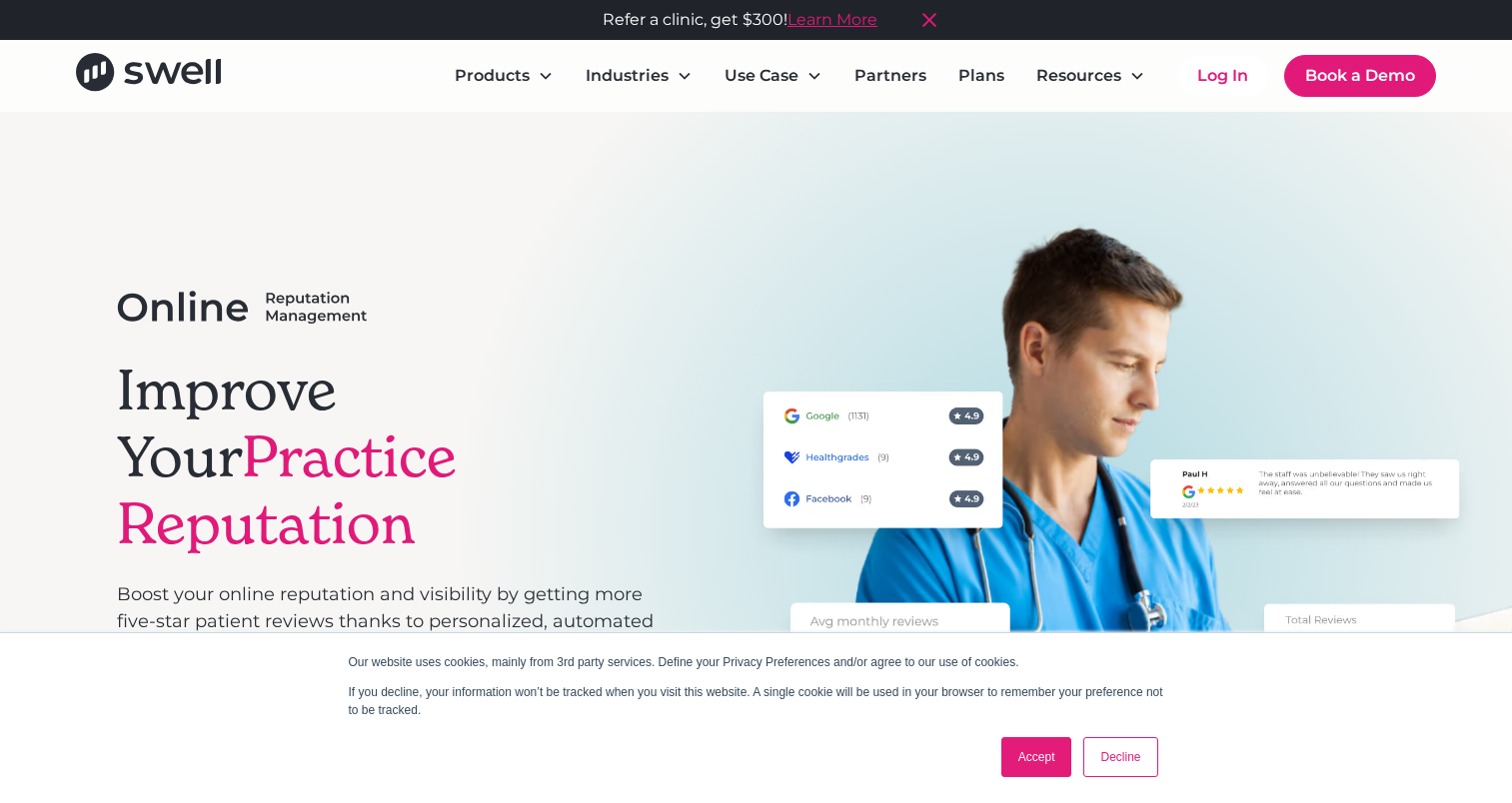 scroll, scrollTop: 0, scrollLeft: 0, axis: both 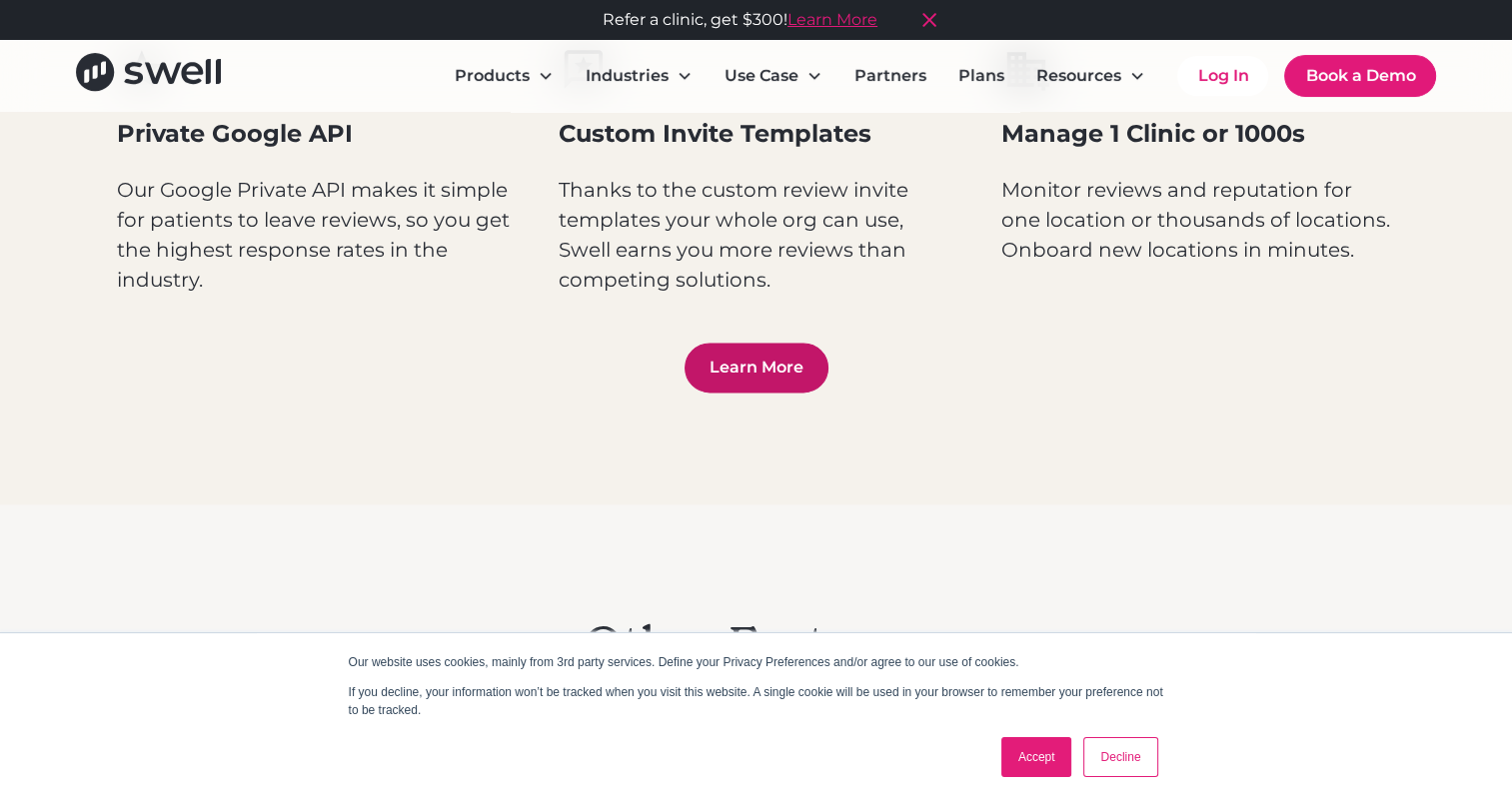 click on "Learn More" at bounding box center (756, 368) 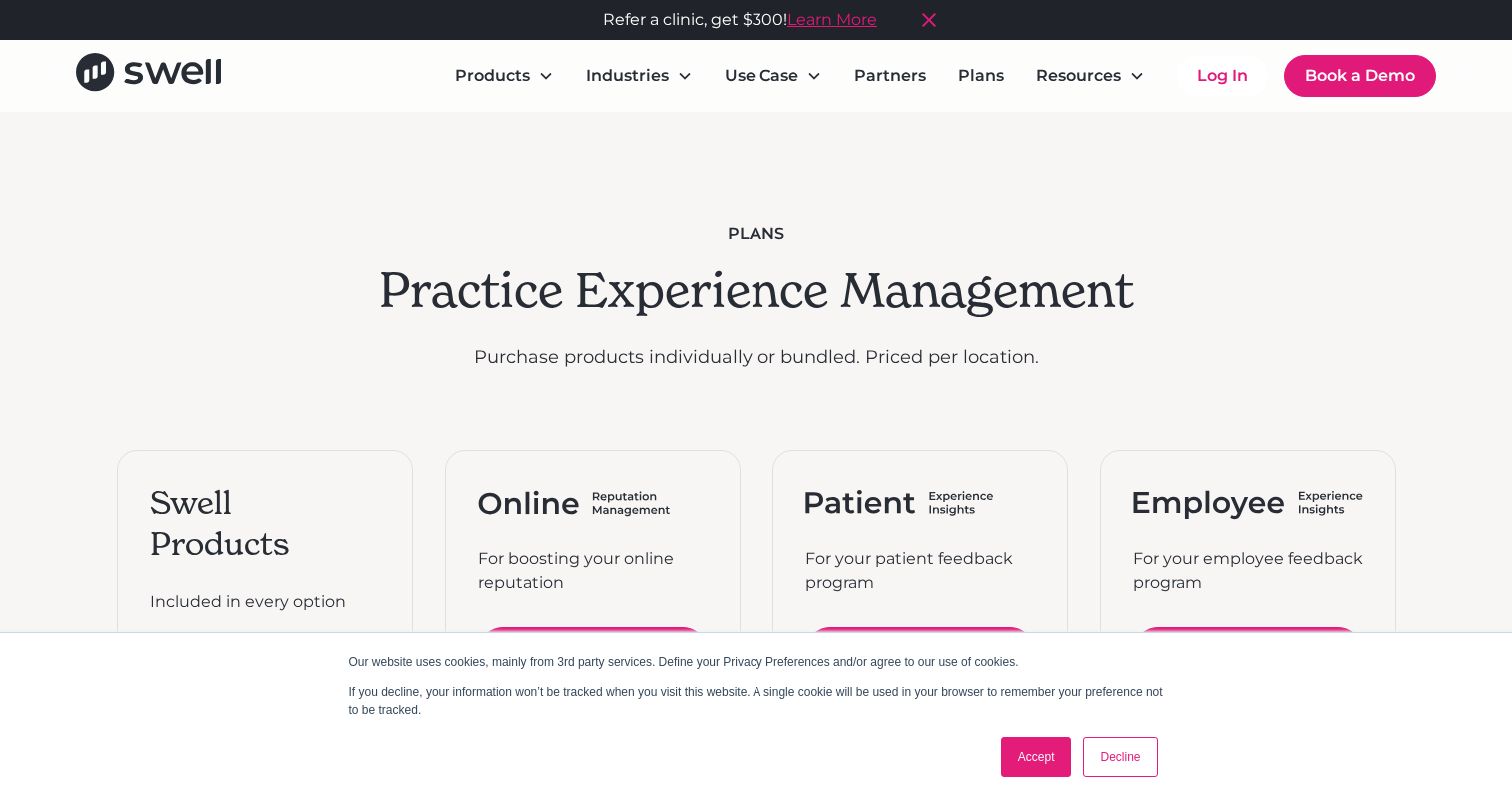 scroll, scrollTop: 0, scrollLeft: 0, axis: both 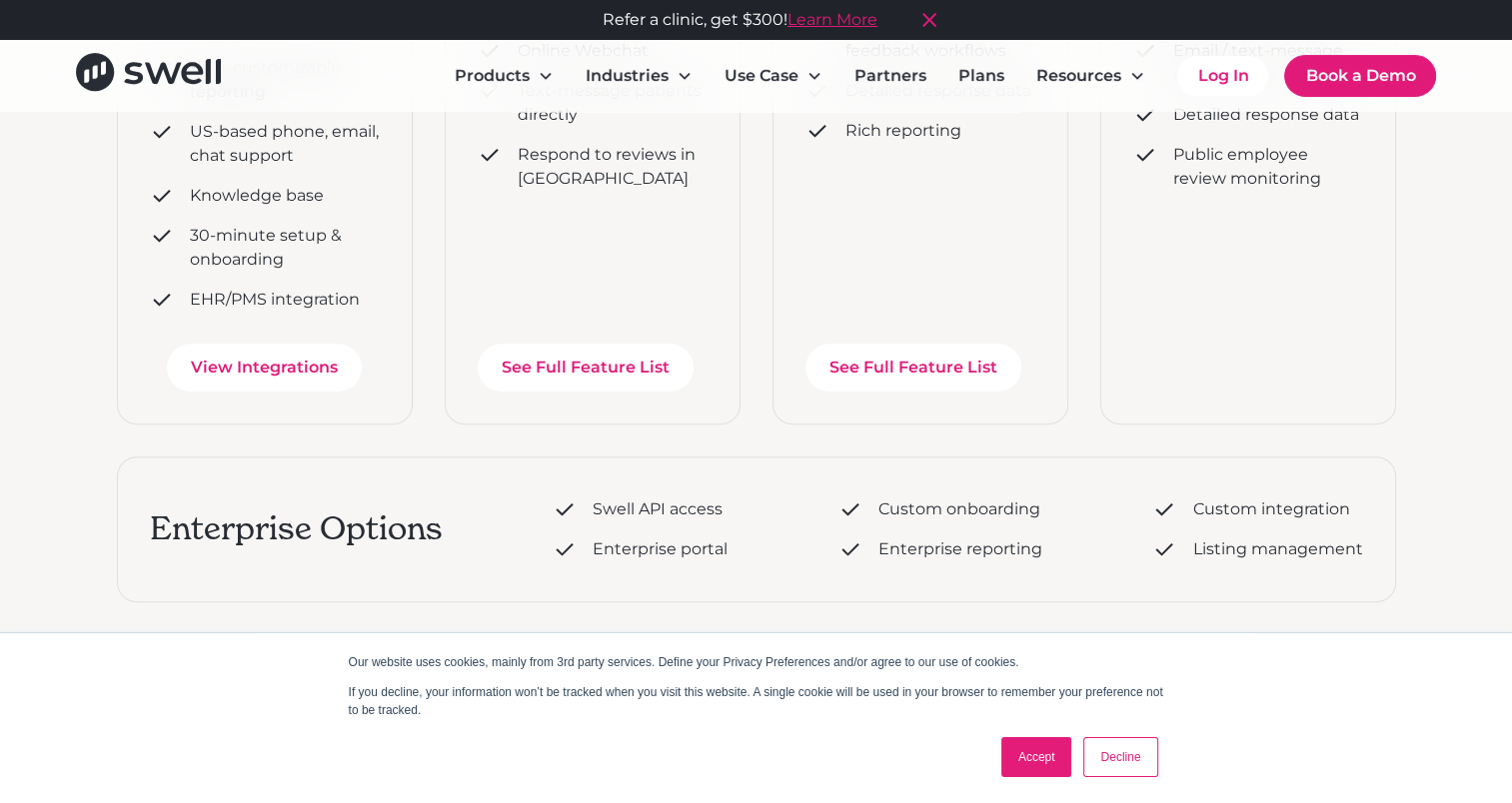 click on "Plans" at bounding box center [981, 76] 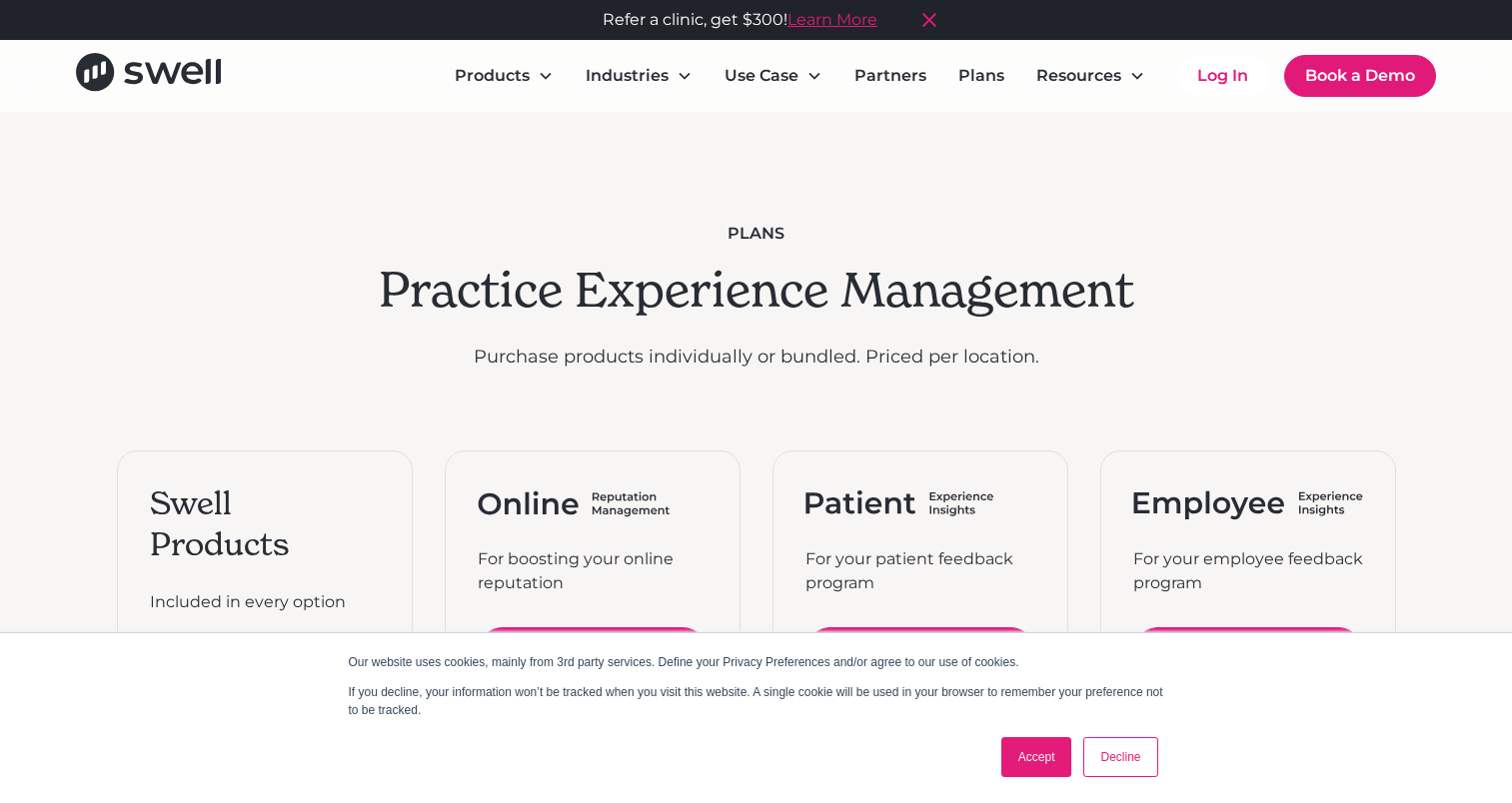 scroll, scrollTop: 0, scrollLeft: 0, axis: both 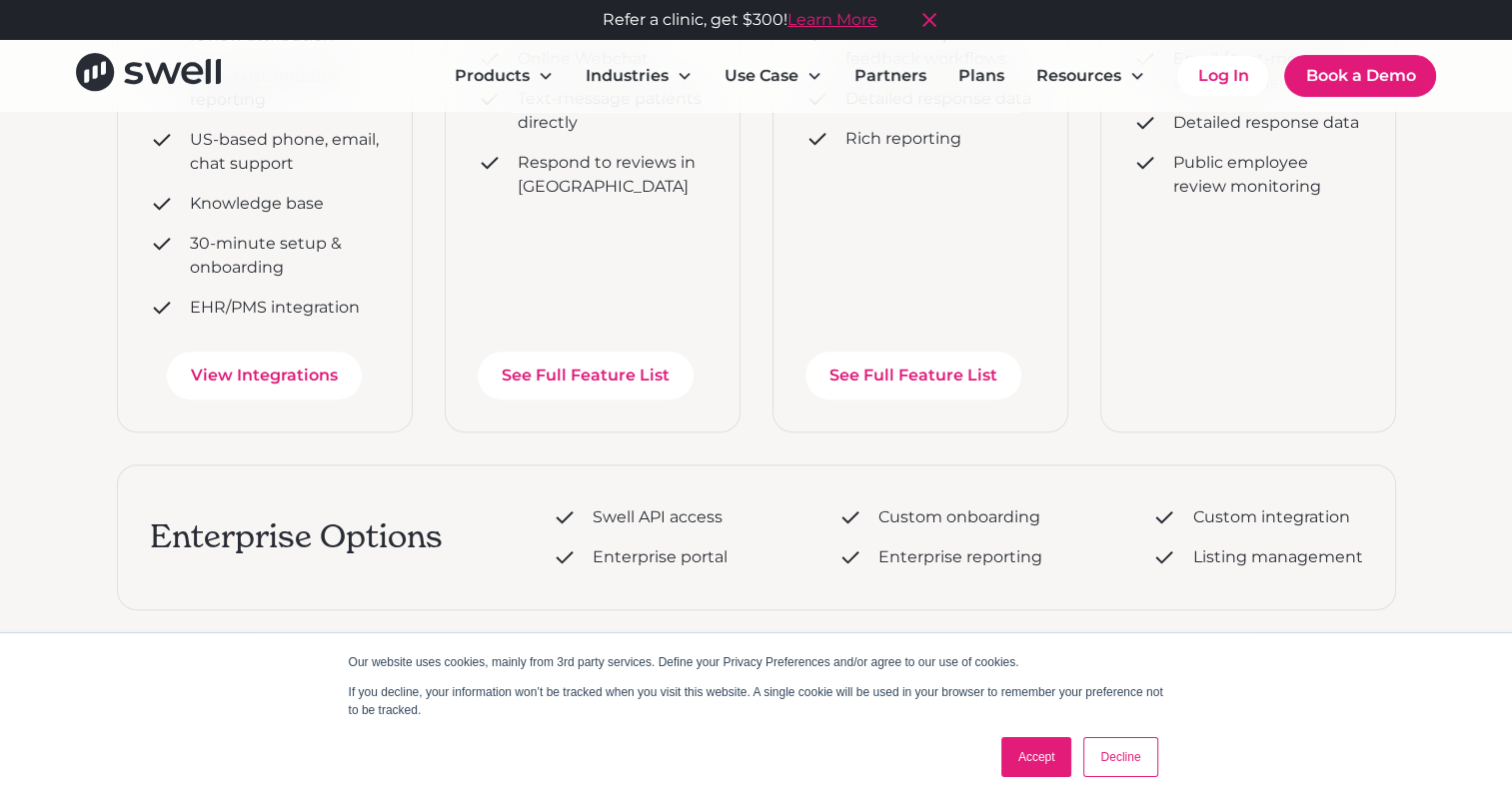 click on "See Full Feature List" at bounding box center (586, 376) 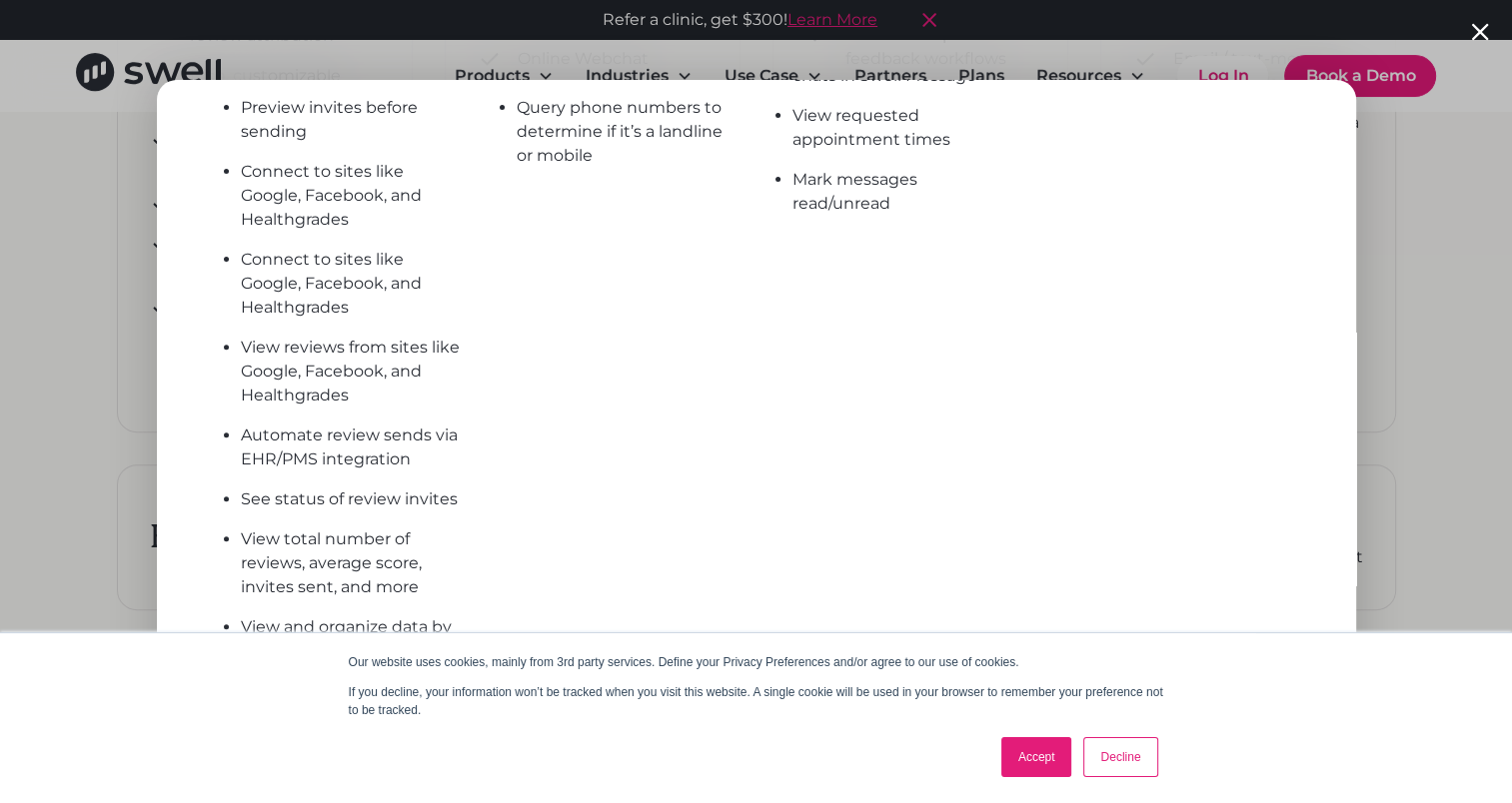 scroll, scrollTop: 896, scrollLeft: 0, axis: vertical 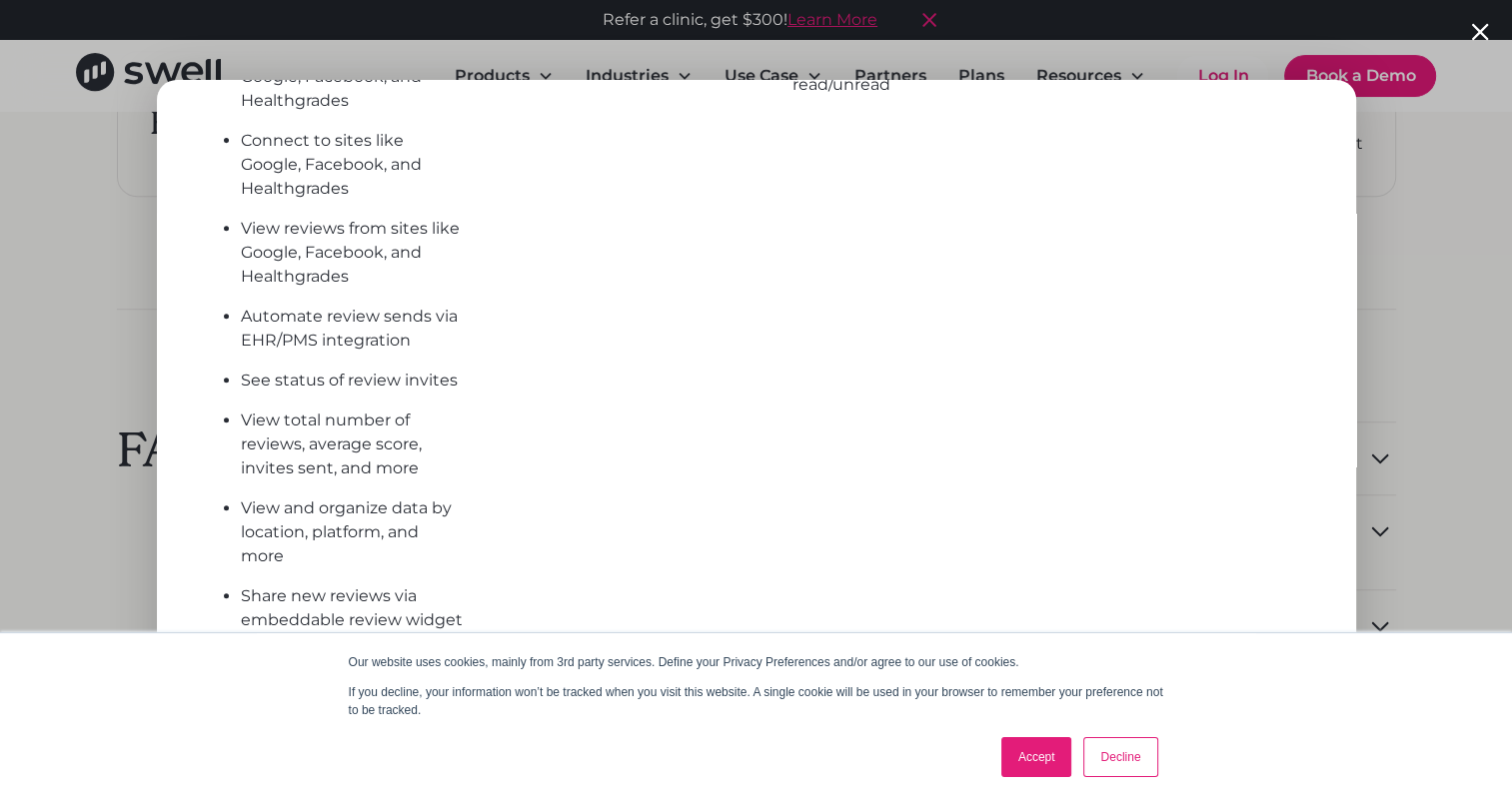 click on "Decline" at bounding box center (1120, 757) 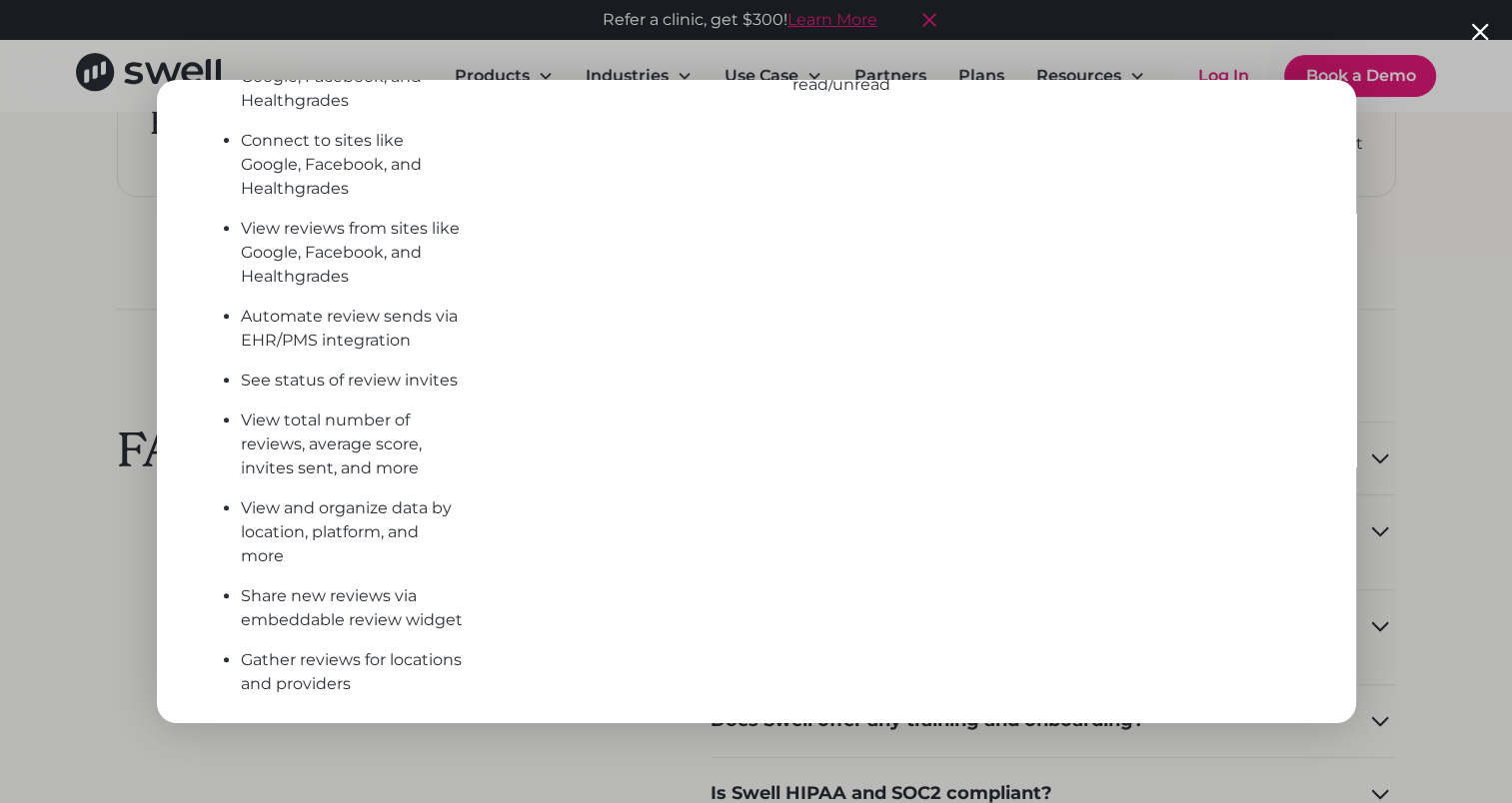 click at bounding box center (756, 402) 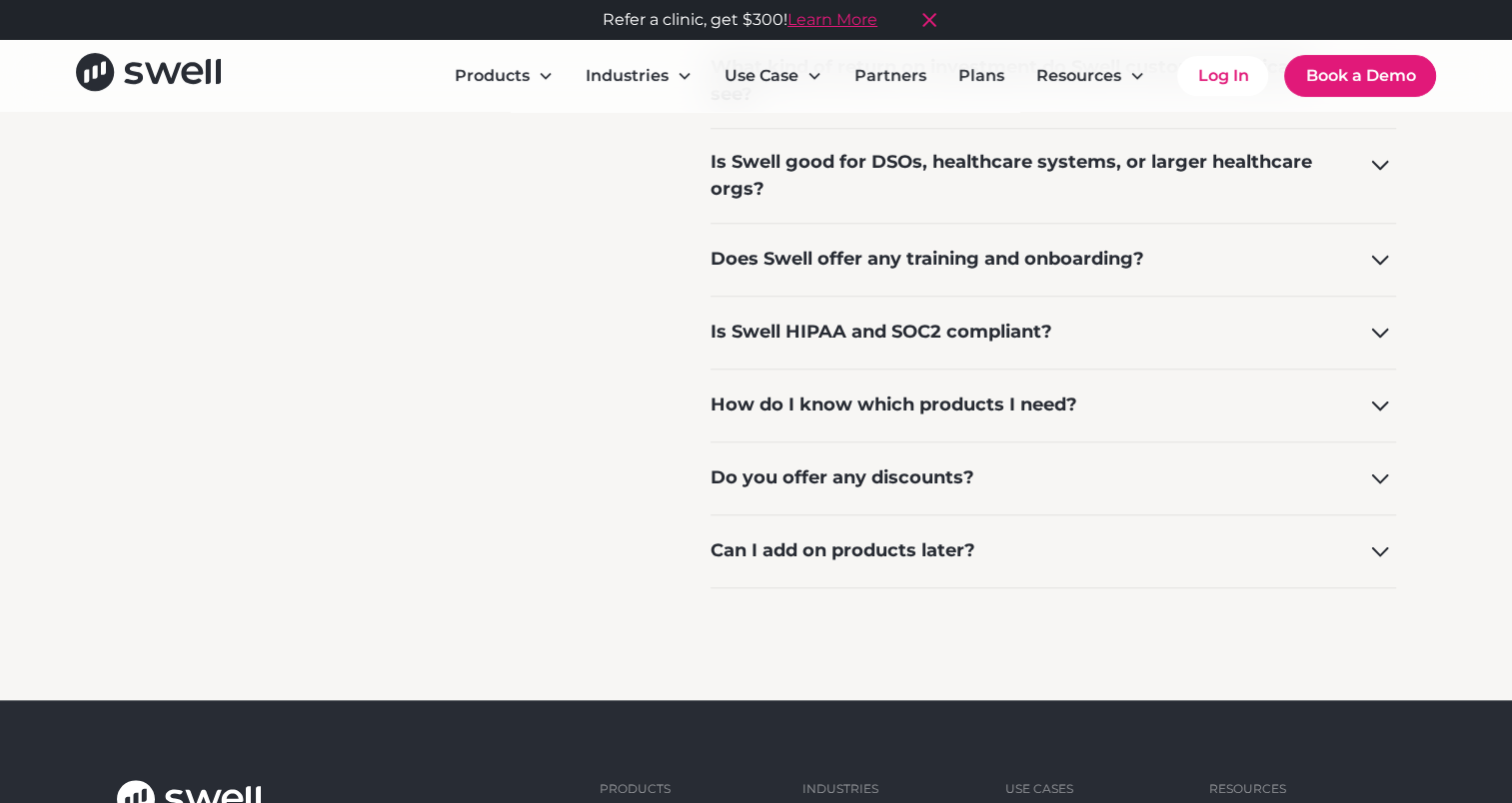 scroll, scrollTop: 1778, scrollLeft: 0, axis: vertical 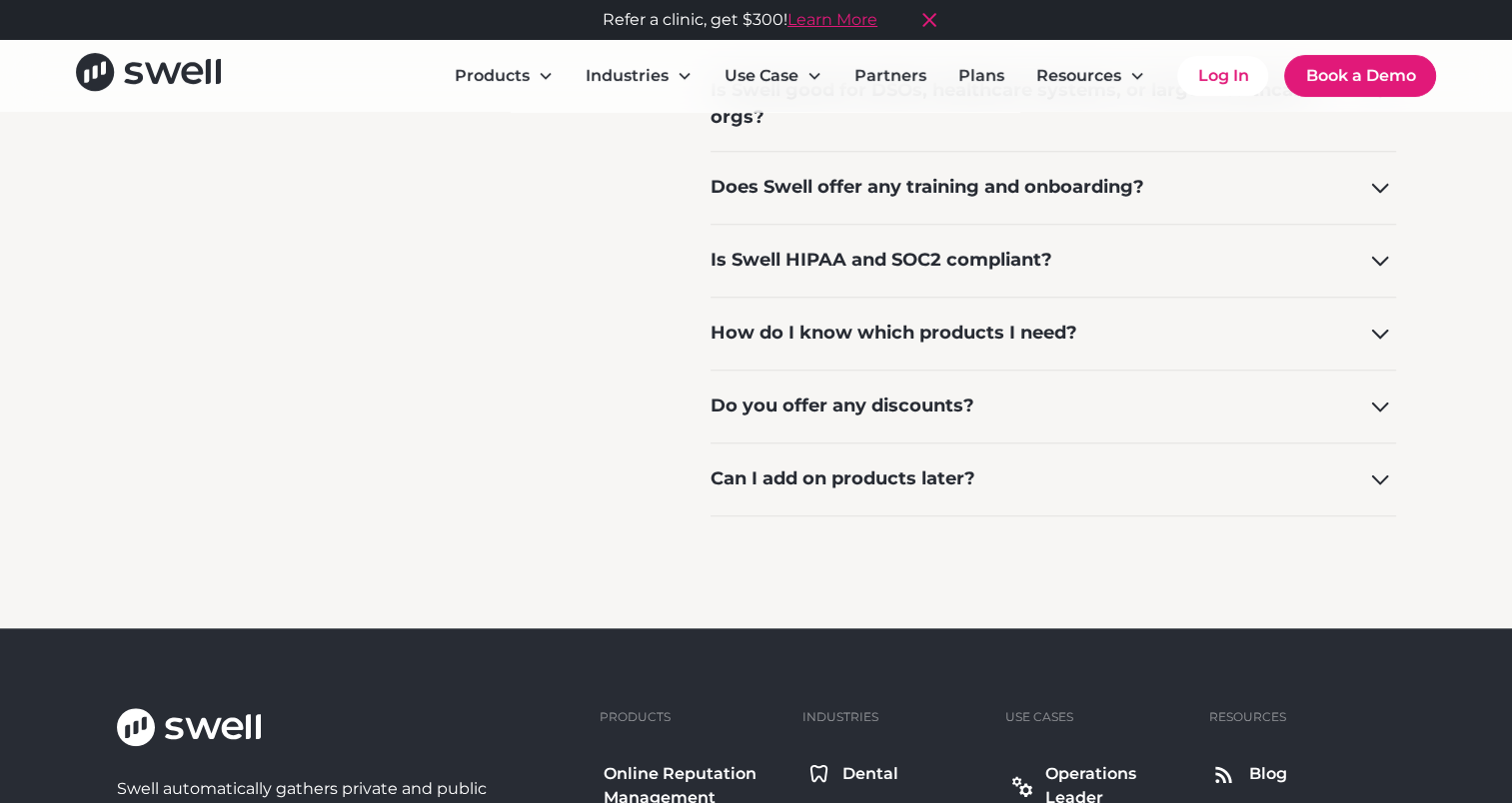 click on "Do you offer any discounts?" at bounding box center [1053, 405] 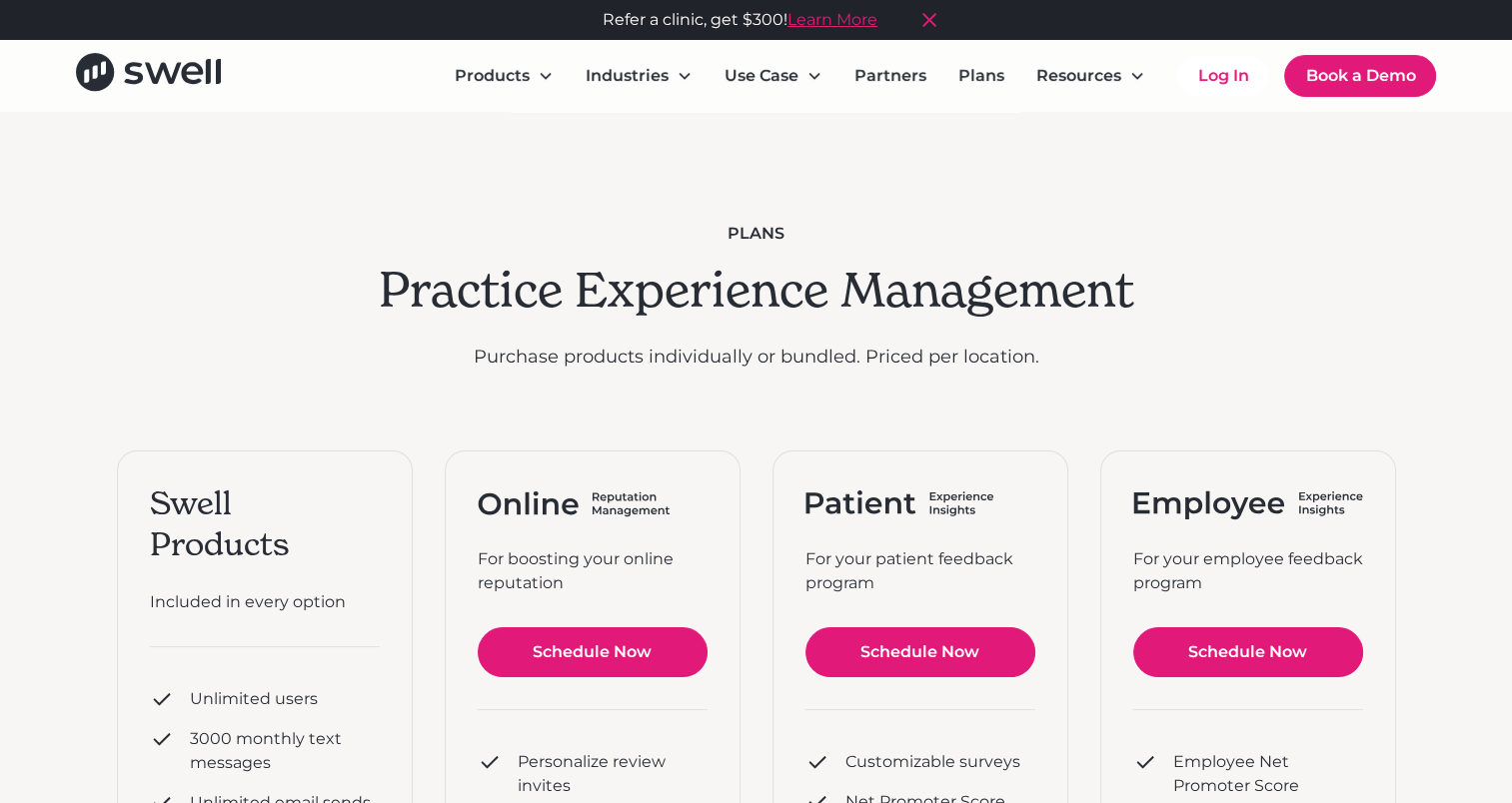scroll, scrollTop: 0, scrollLeft: 0, axis: both 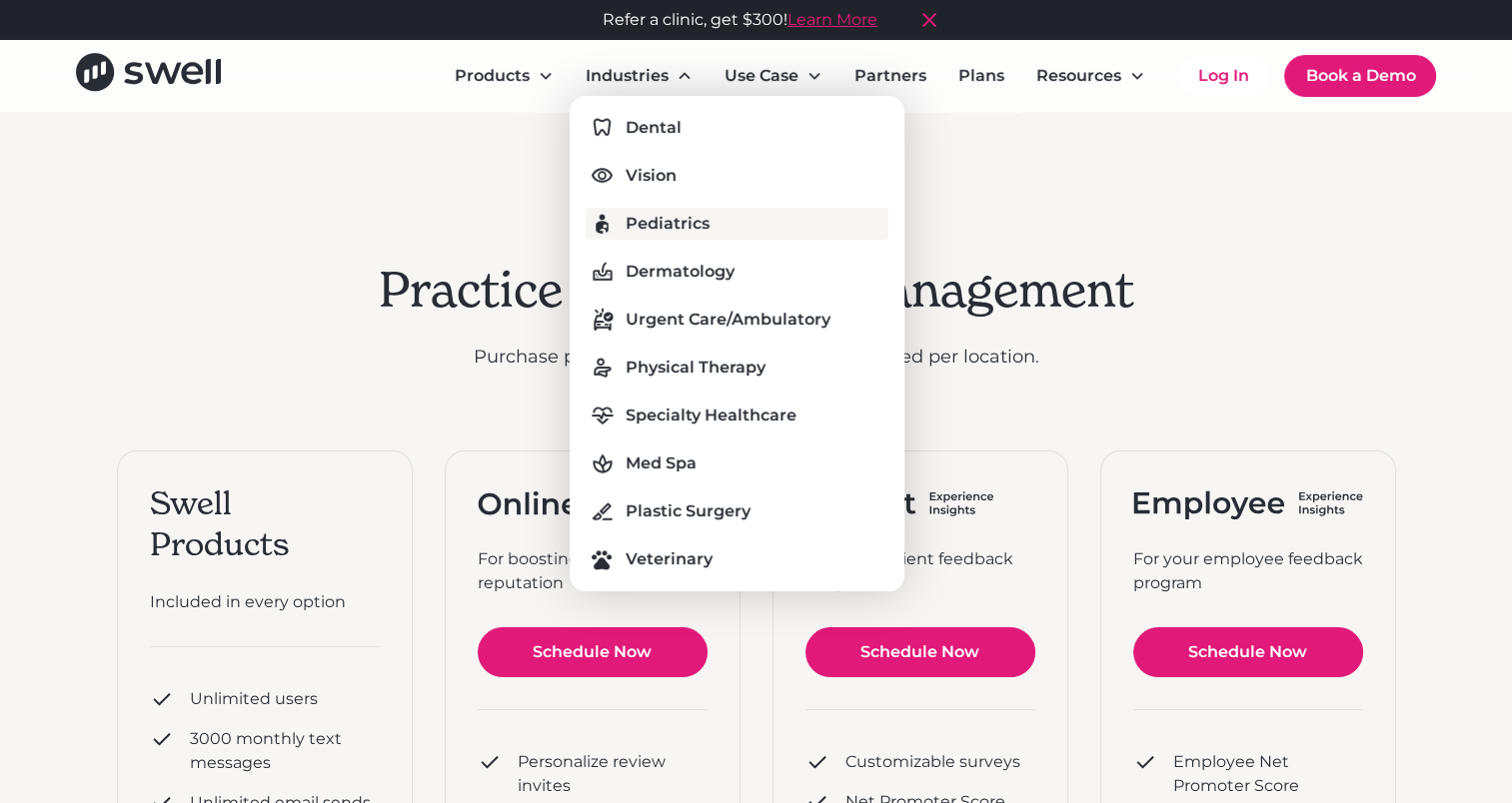 click on "Pediatrics" at bounding box center [668, 224] 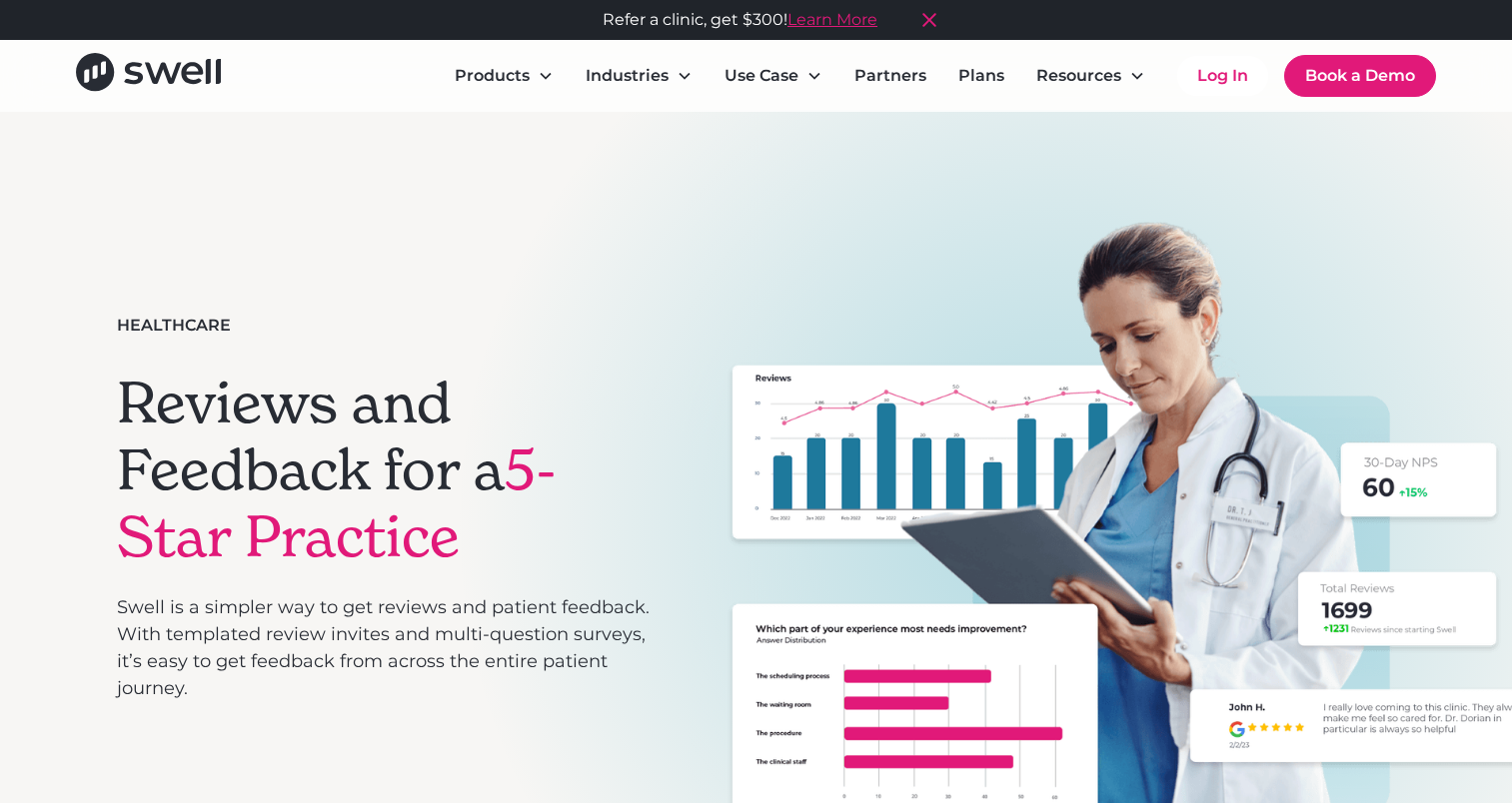 scroll, scrollTop: 0, scrollLeft: 0, axis: both 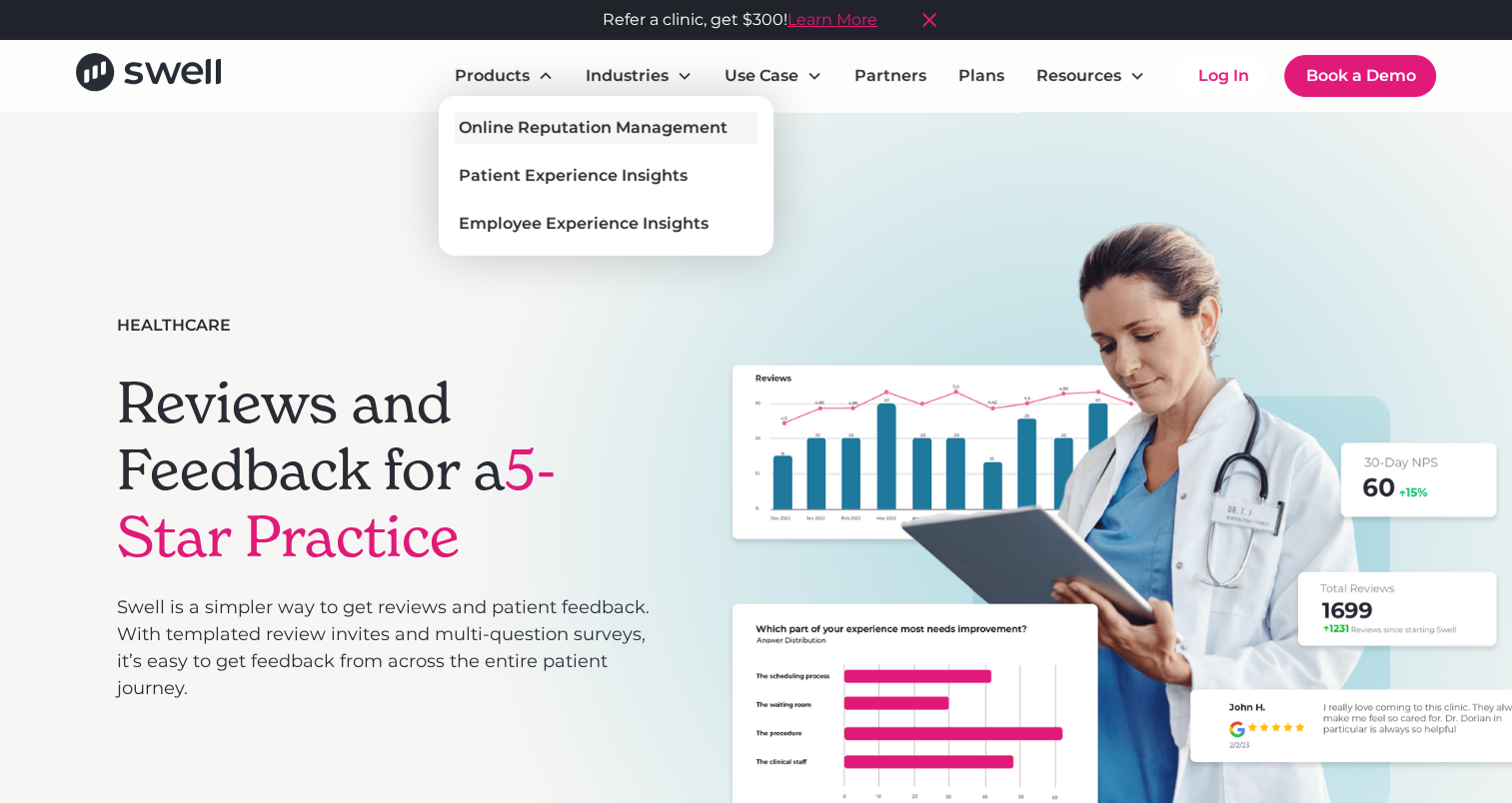 click on "Online Reputation Management" at bounding box center (593, 128) 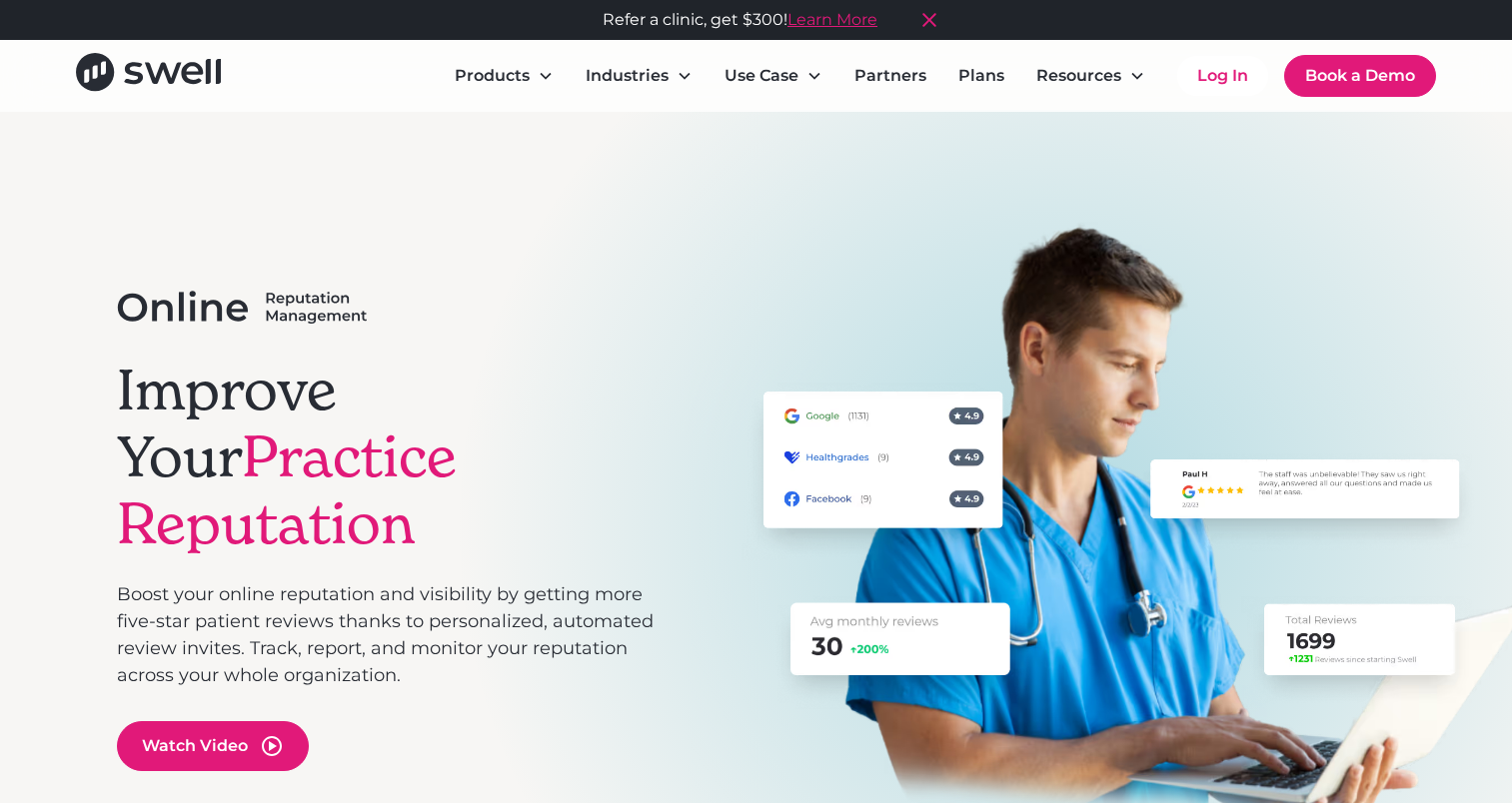 scroll, scrollTop: 0, scrollLeft: 0, axis: both 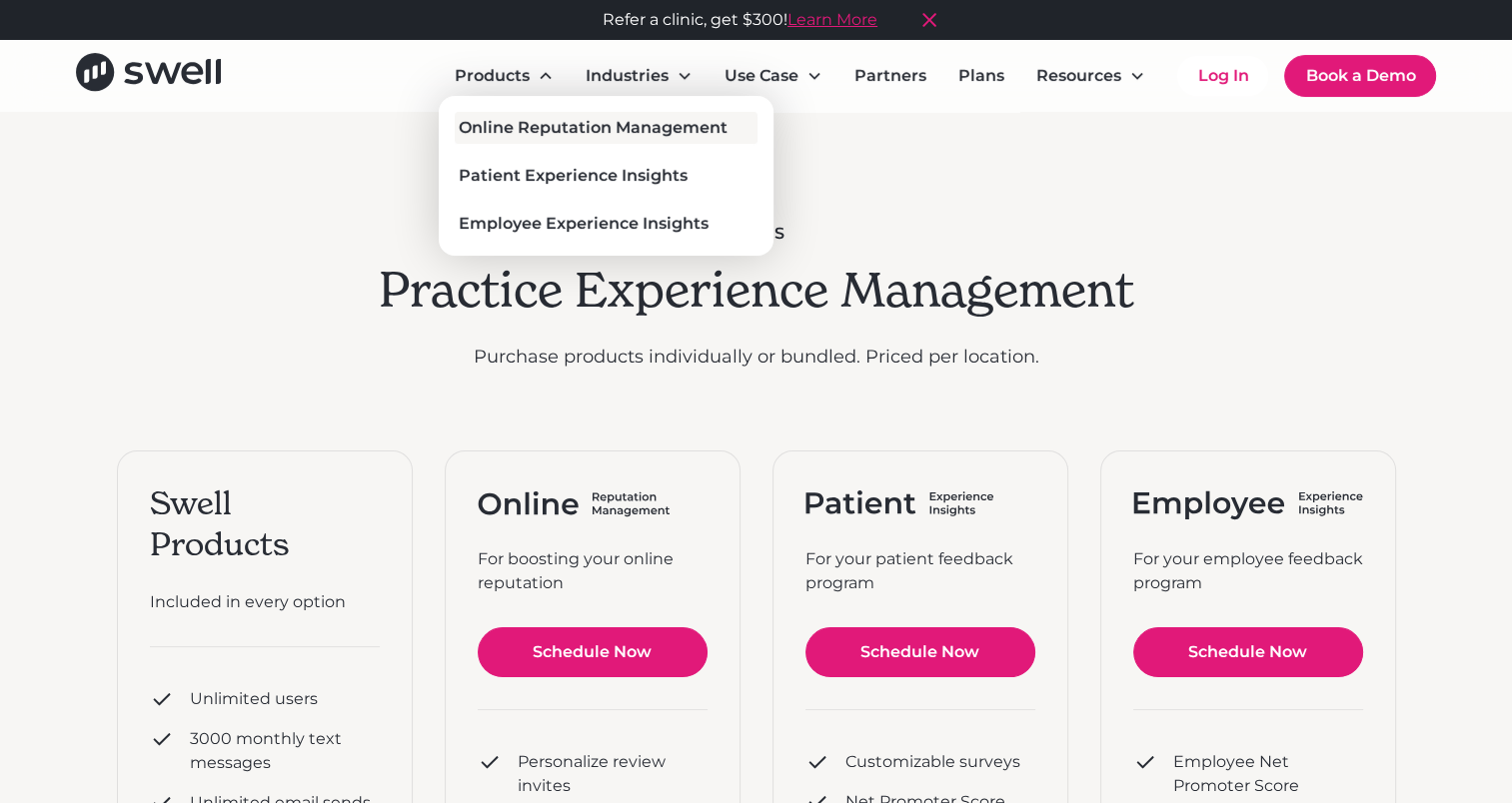 click on "Online Reputation Management" at bounding box center (593, 128) 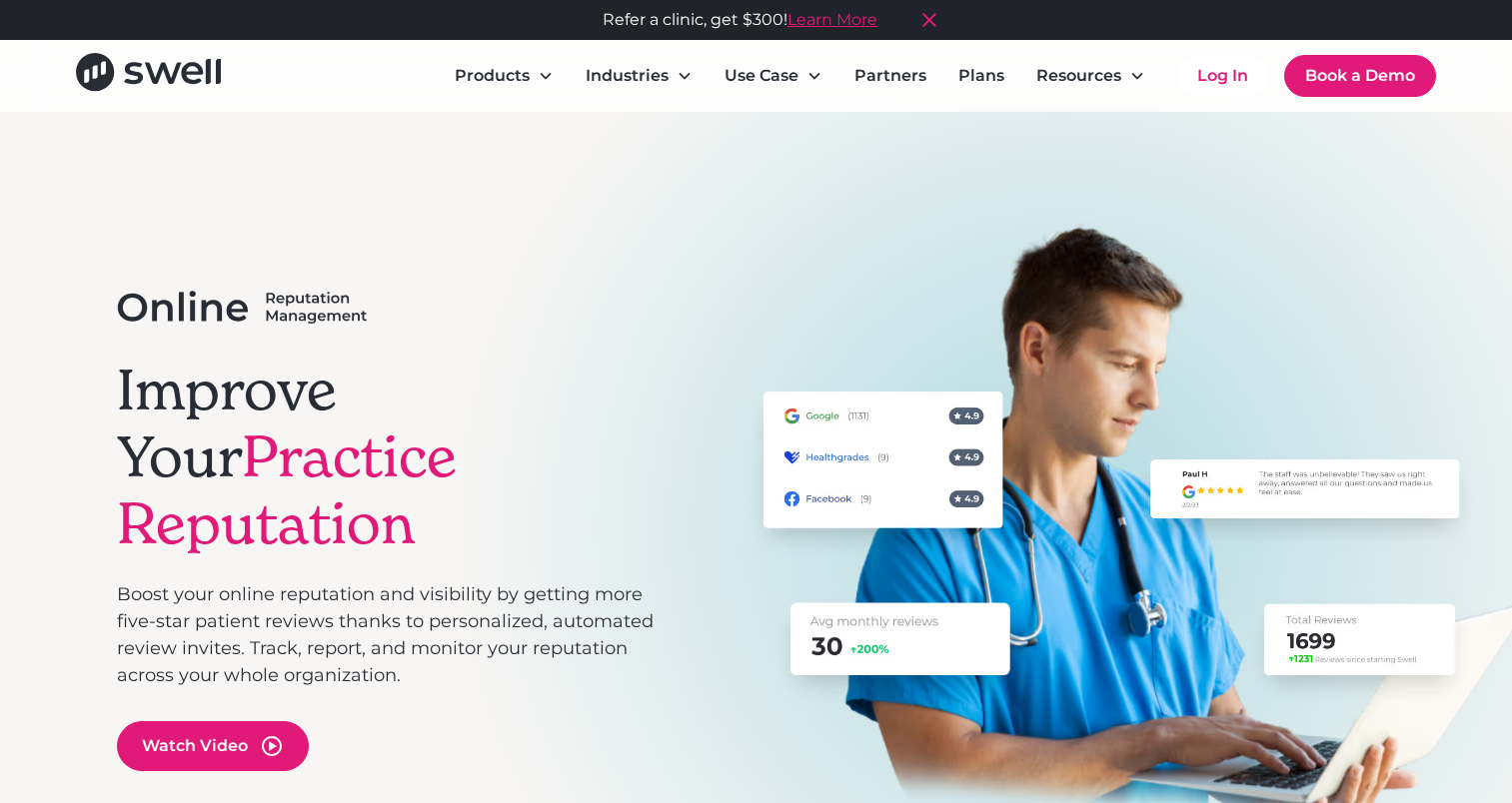 scroll, scrollTop: 0, scrollLeft: 0, axis: both 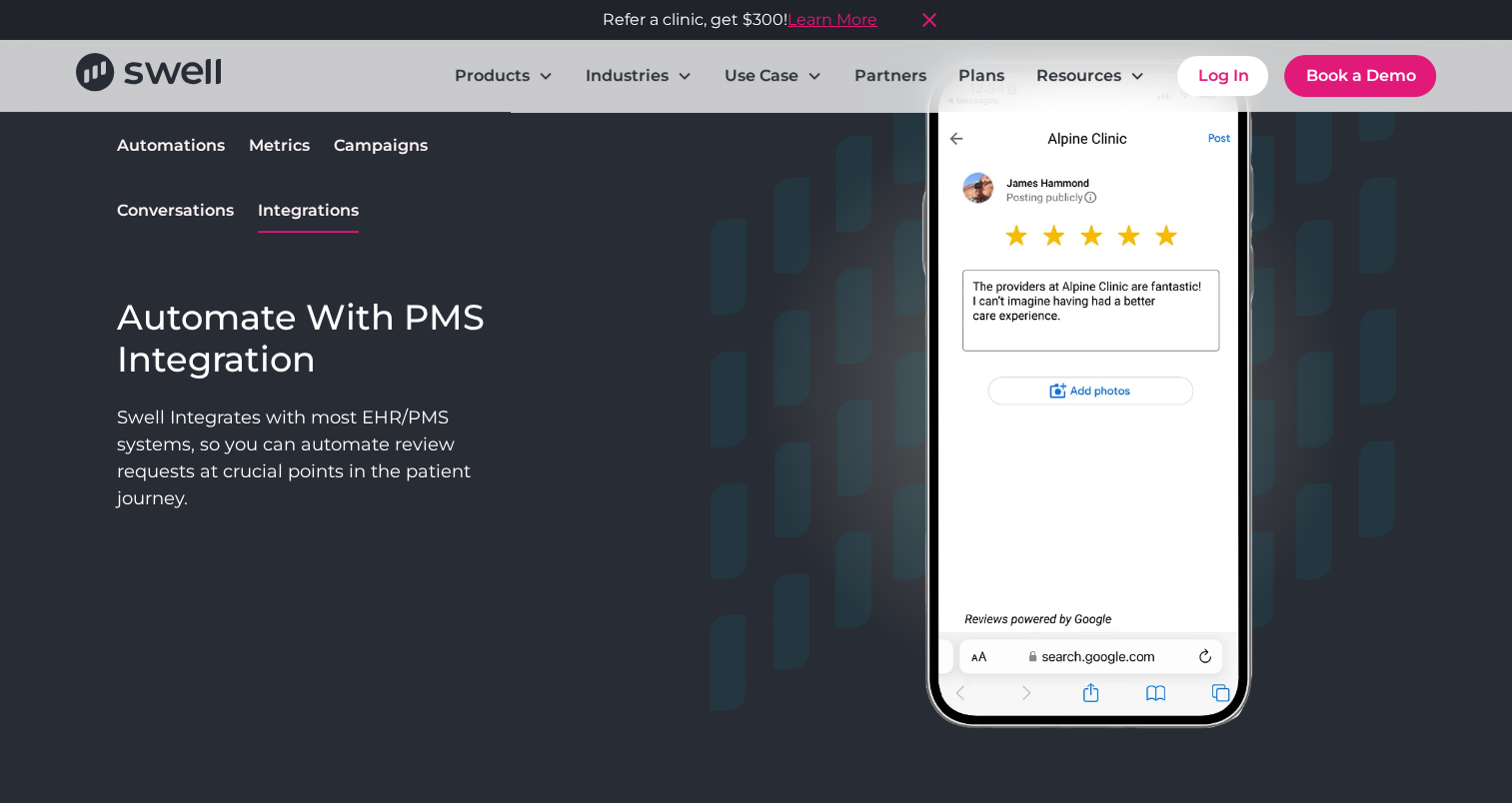 click on "Conversations" at bounding box center [175, 211] 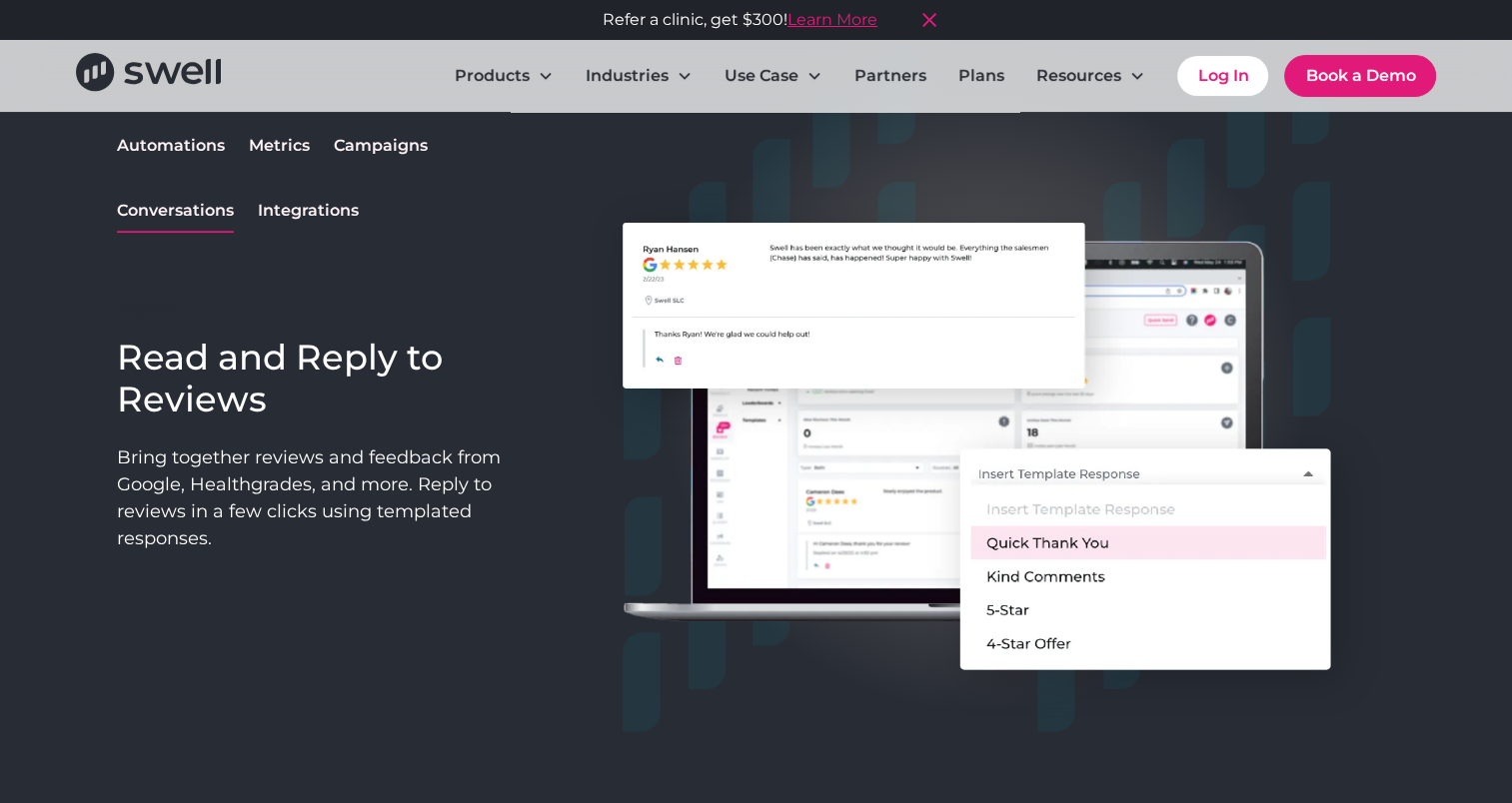 click on "Integrations" at bounding box center (308, 211) 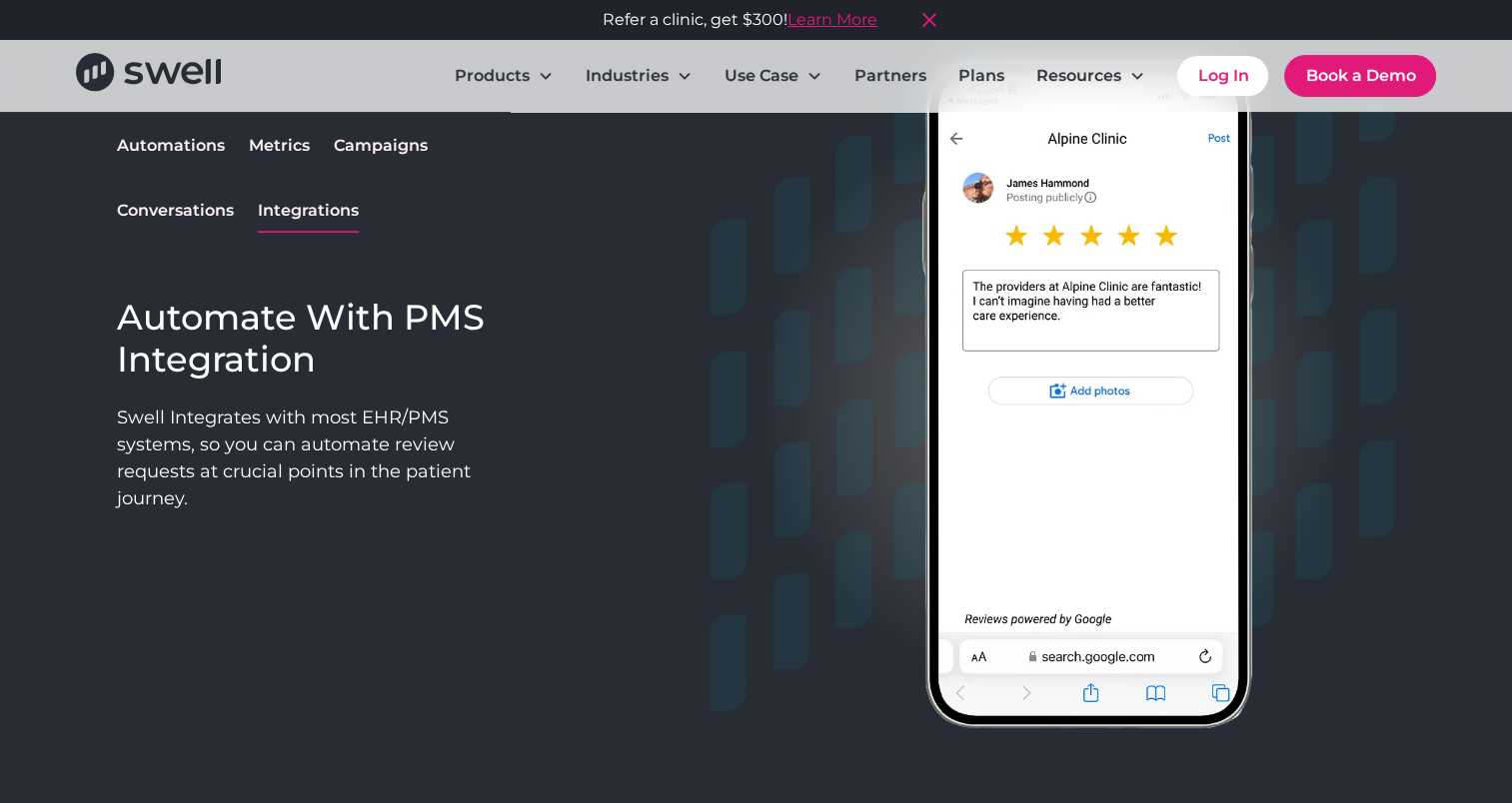 click on "Automations" at bounding box center (171, 146) 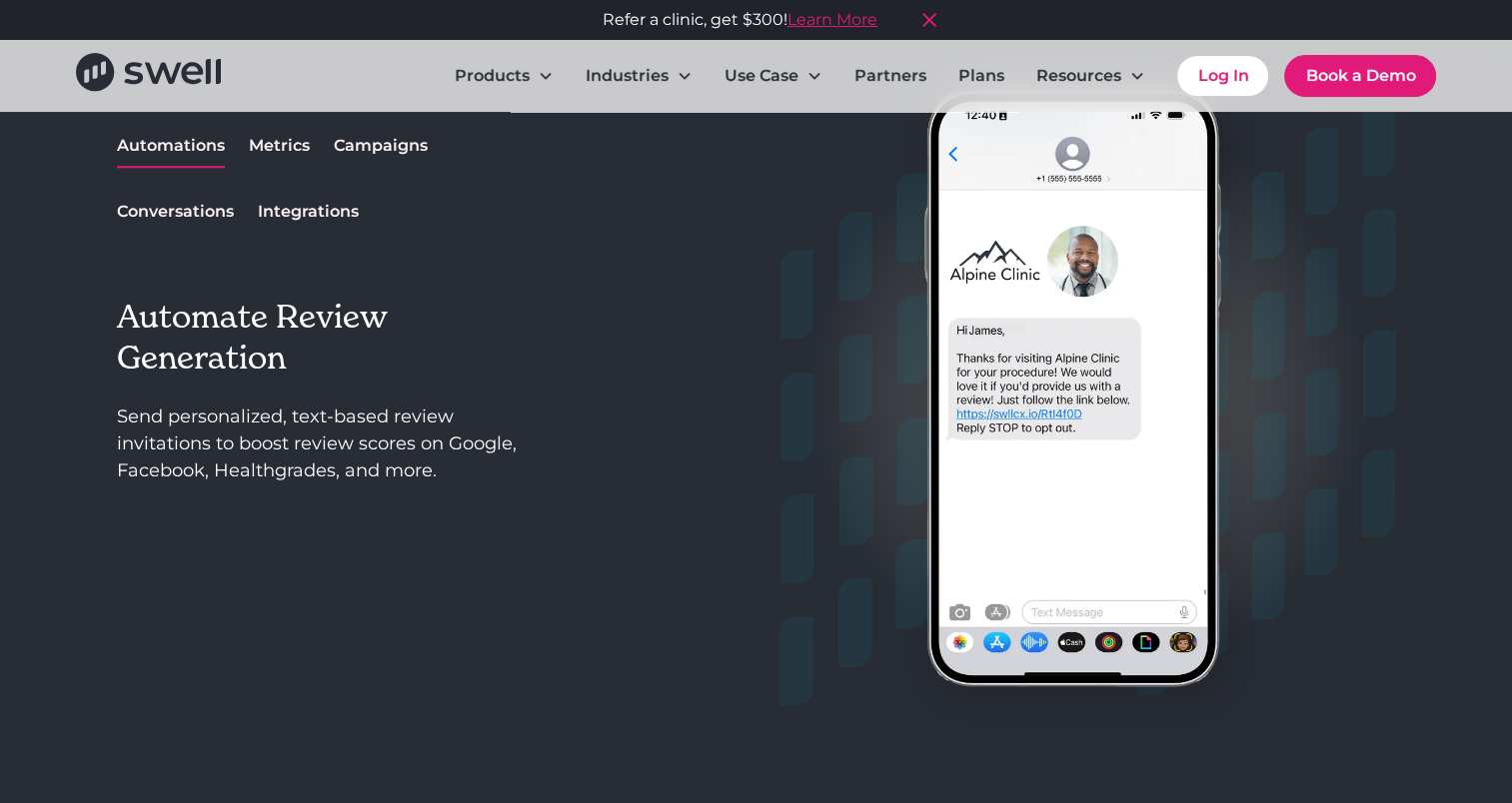 click on "Metrics" at bounding box center (279, 146) 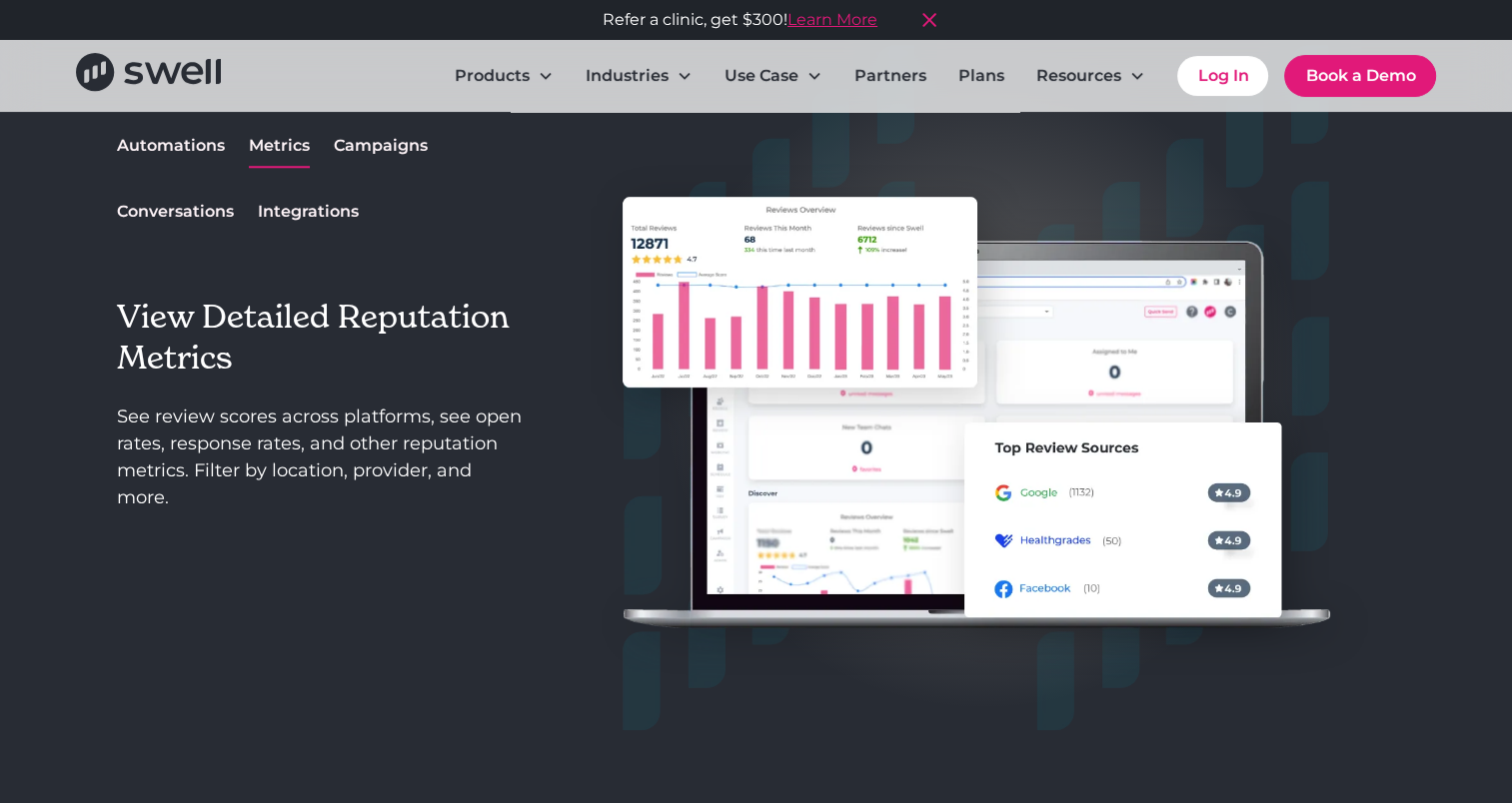 click on "Campaigns" at bounding box center (381, 146) 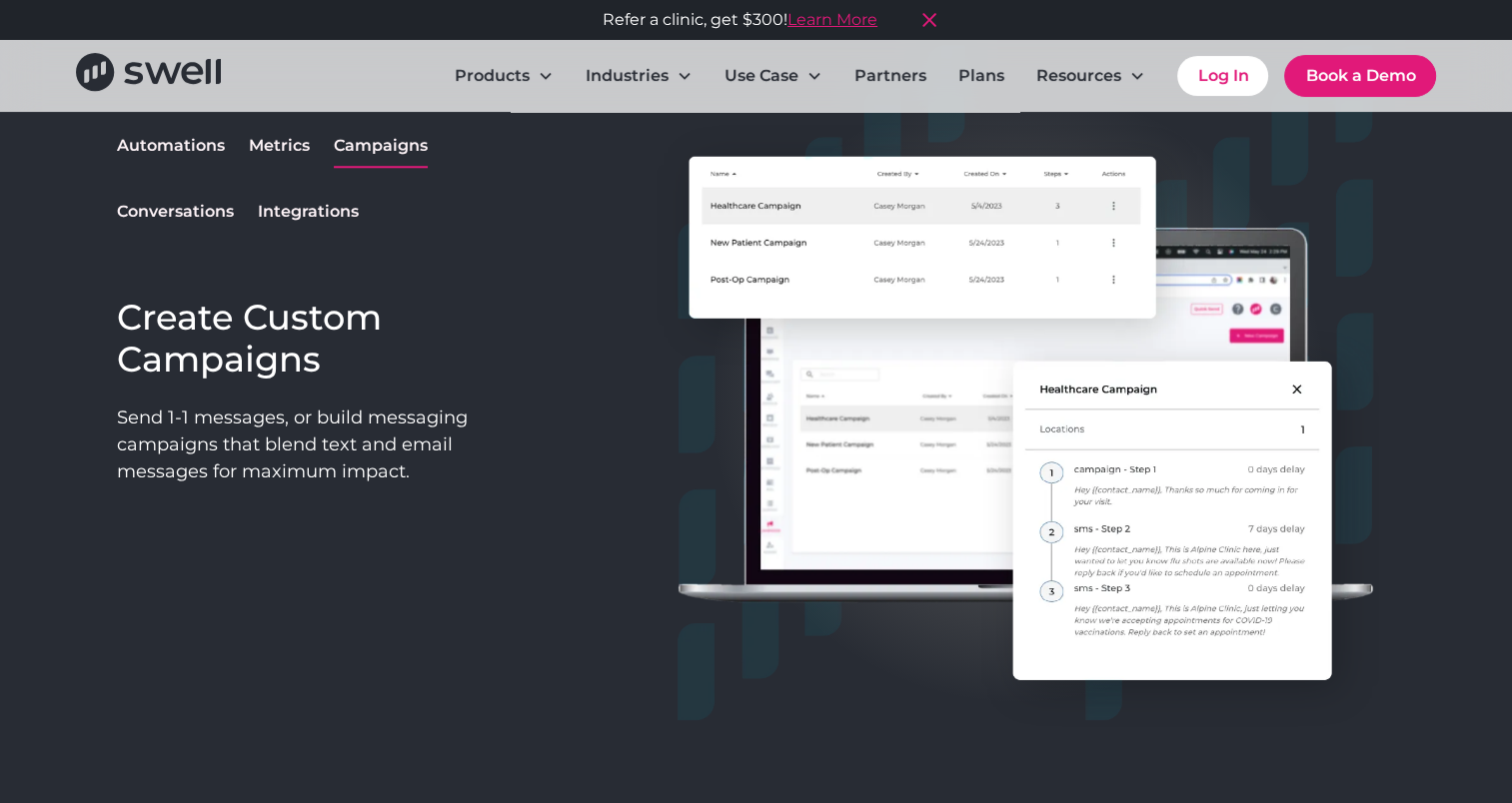 click on "Integrations" at bounding box center (308, 212) 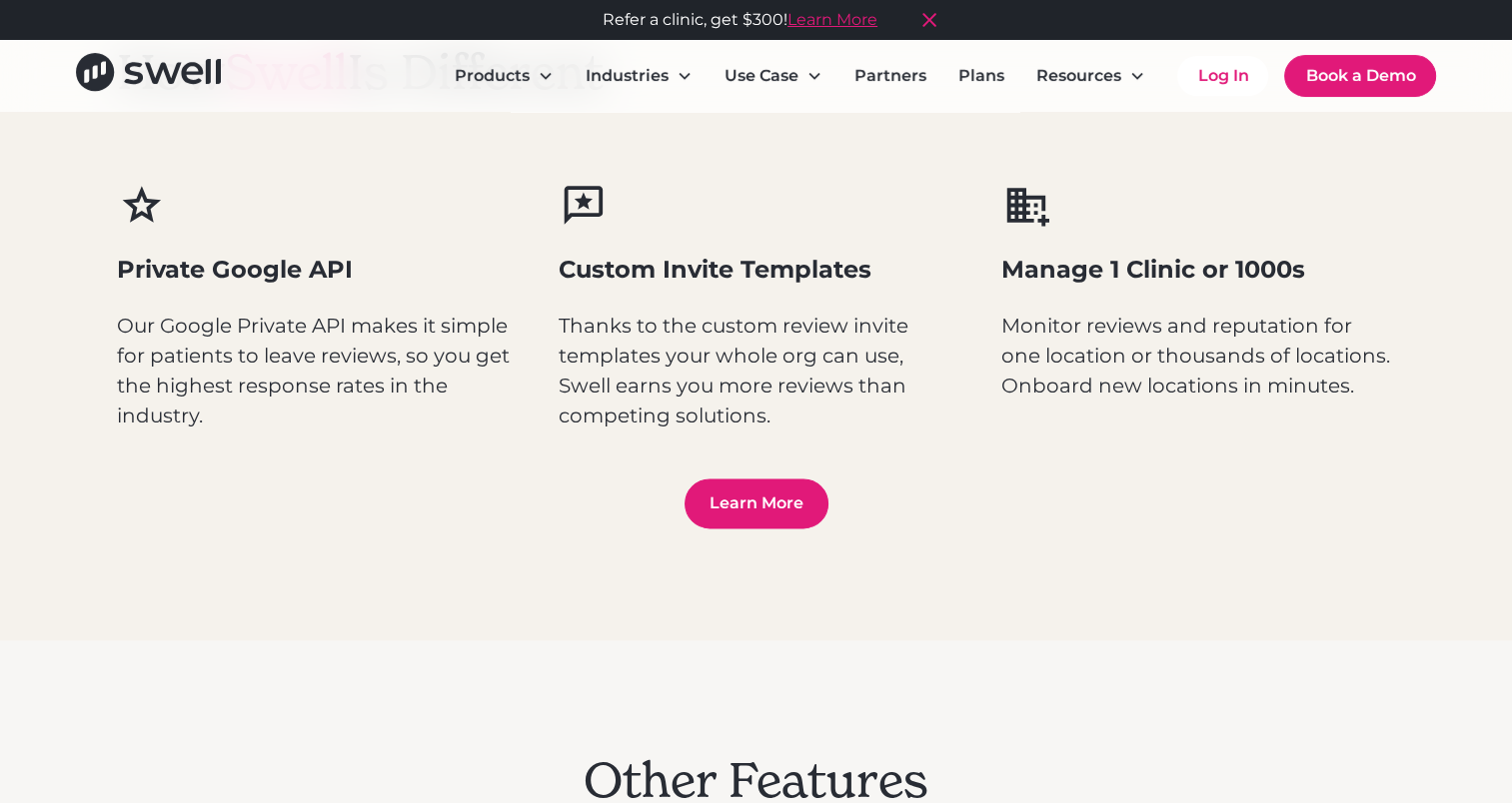 scroll, scrollTop: 2687, scrollLeft: 0, axis: vertical 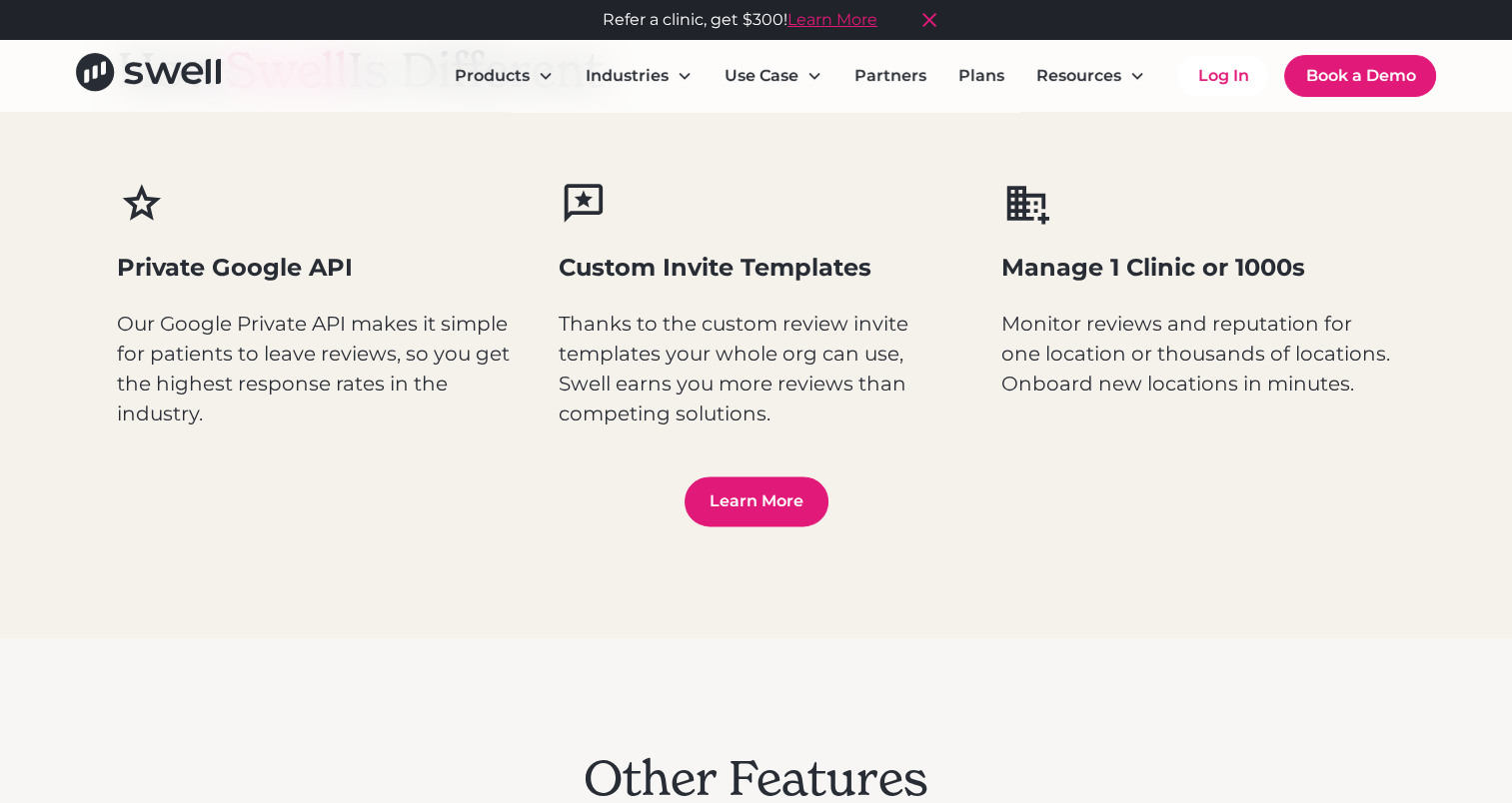 click on "Private Google API" at bounding box center [314, 268] 